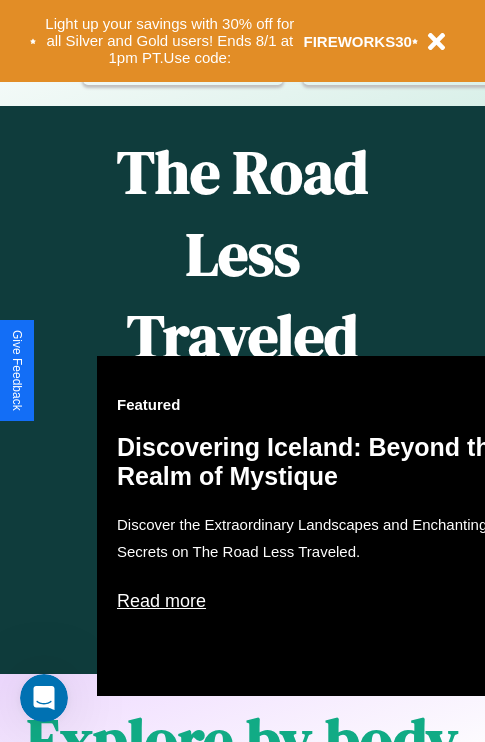 scroll, scrollTop: 25, scrollLeft: 0, axis: vertical 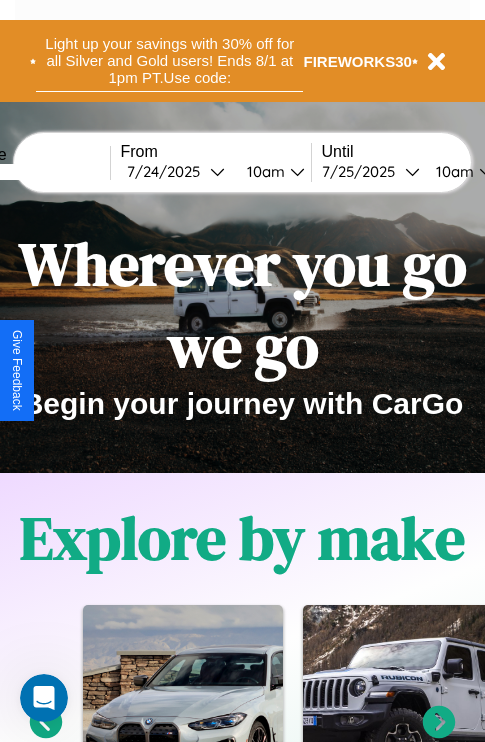 click on "Light up your savings with 30% off for all Silver and Gold users! Ends 8/1 at 1pm PT.  Use code:" at bounding box center [169, 61] 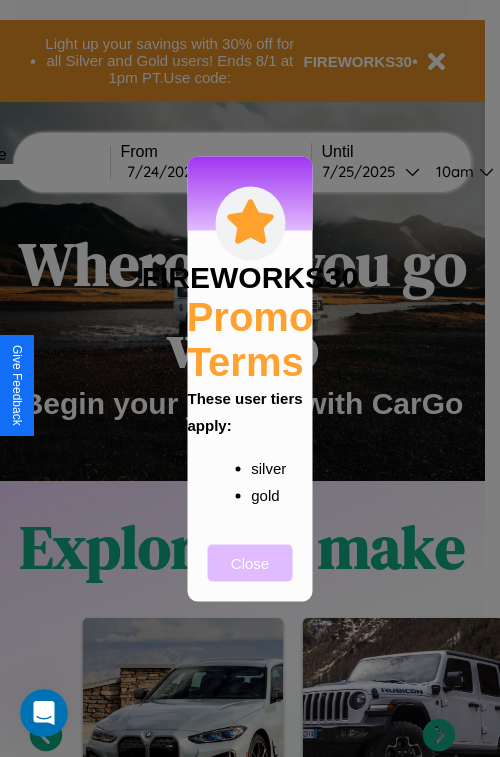 click on "Close" at bounding box center (250, 562) 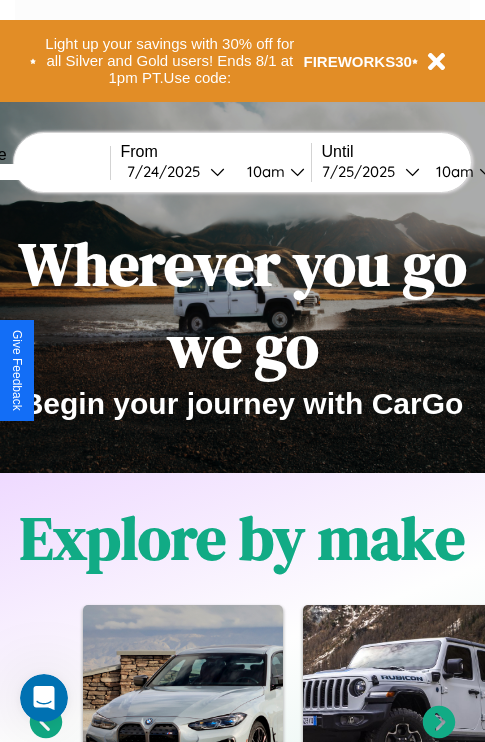 scroll, scrollTop: 308, scrollLeft: 0, axis: vertical 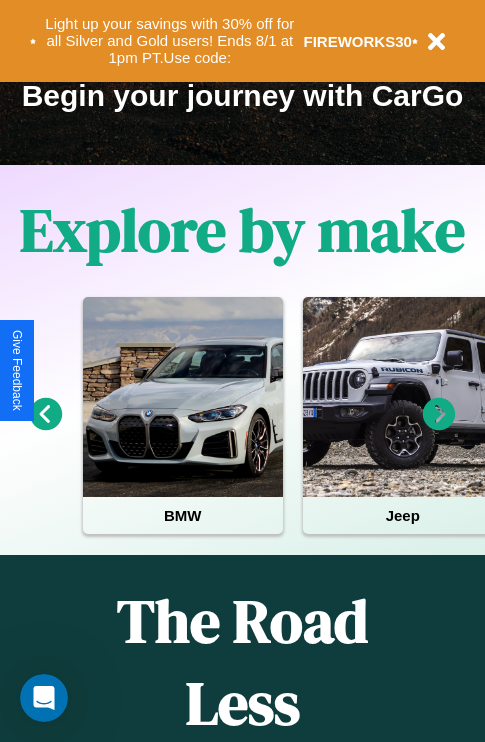 click 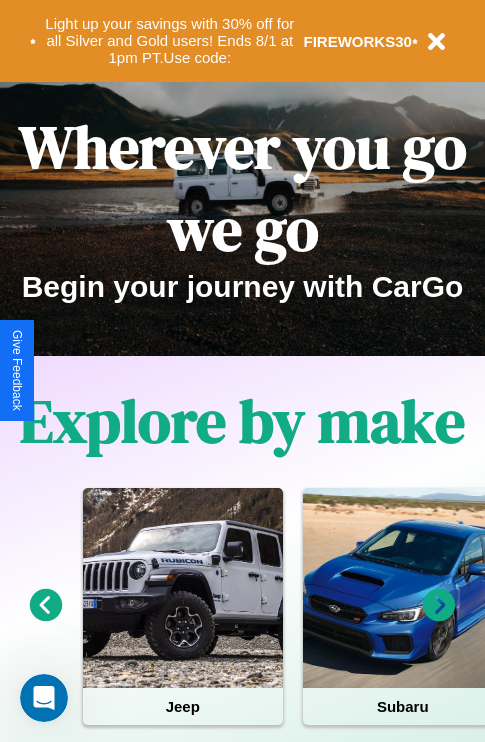 scroll, scrollTop: 0, scrollLeft: 0, axis: both 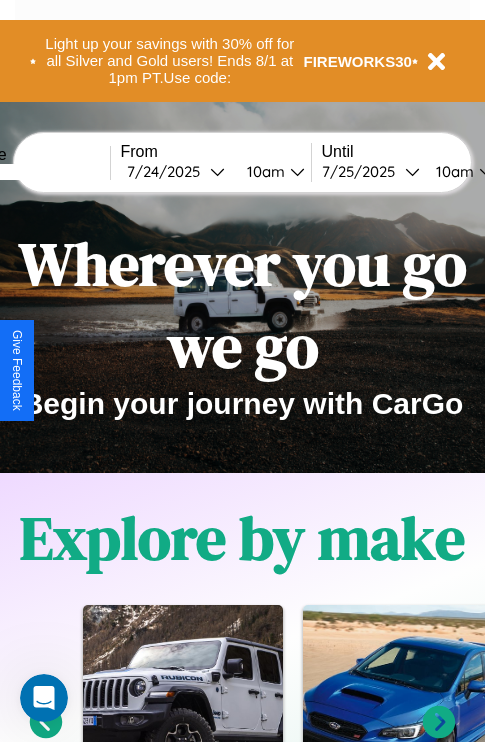 click at bounding box center (35, 172) 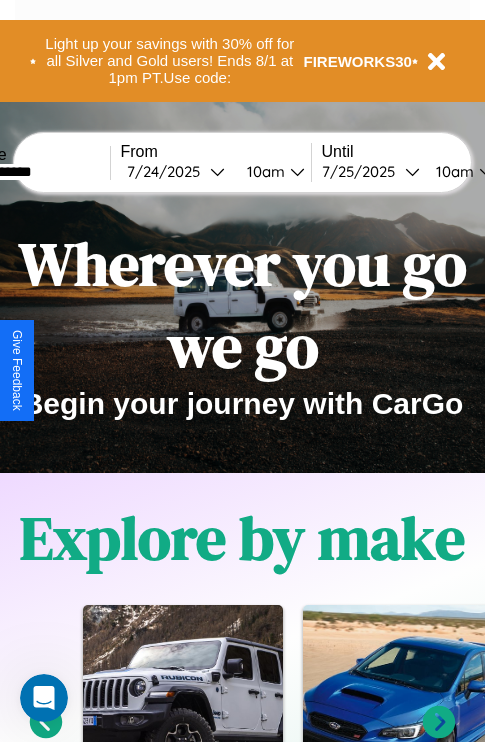 type on "**********" 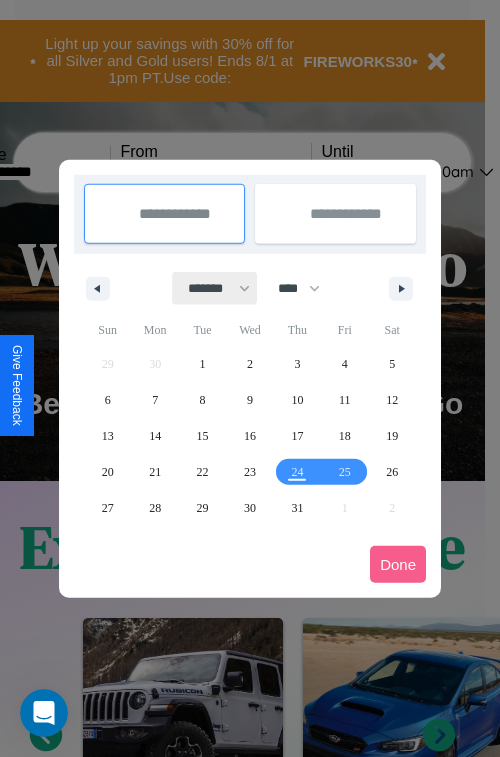 click on "******* ******** ***** ***** *** **** **** ****** ********* ******* ******** ********" at bounding box center [215, 288] 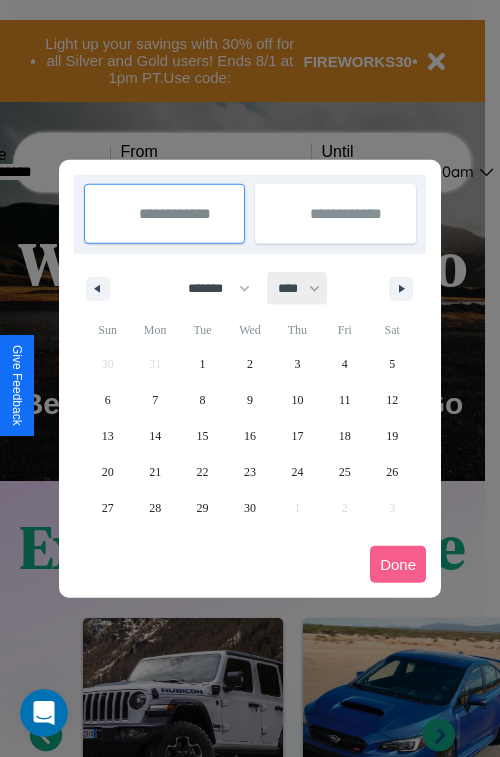 click on "**** **** **** **** **** **** **** **** **** **** **** **** **** **** **** **** **** **** **** **** **** **** **** **** **** **** **** **** **** **** **** **** **** **** **** **** **** **** **** **** **** **** **** **** **** **** **** **** **** **** **** **** **** **** **** **** **** **** **** **** **** **** **** **** **** **** **** **** **** **** **** **** **** **** **** **** **** **** **** **** **** **** **** **** **** **** **** **** **** **** **** **** **** **** **** **** **** **** **** **** **** **** **** **** **** **** **** **** **** **** **** **** **** **** **** **** **** **** **** **** ****" at bounding box center (298, 288) 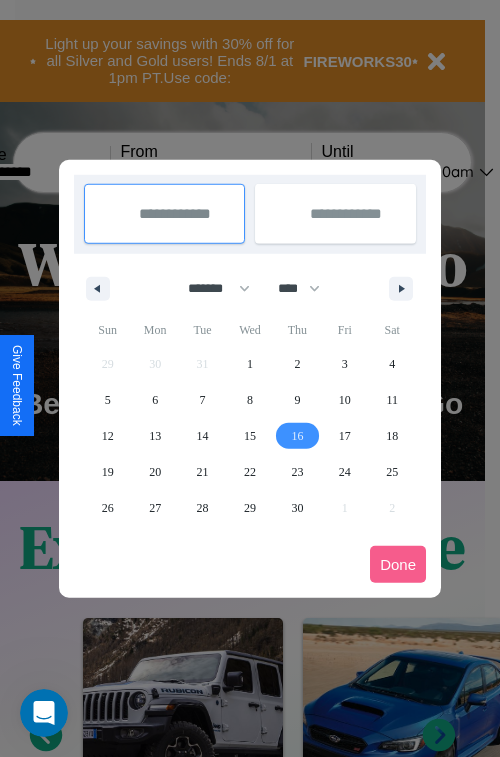 click on "16" at bounding box center [297, 436] 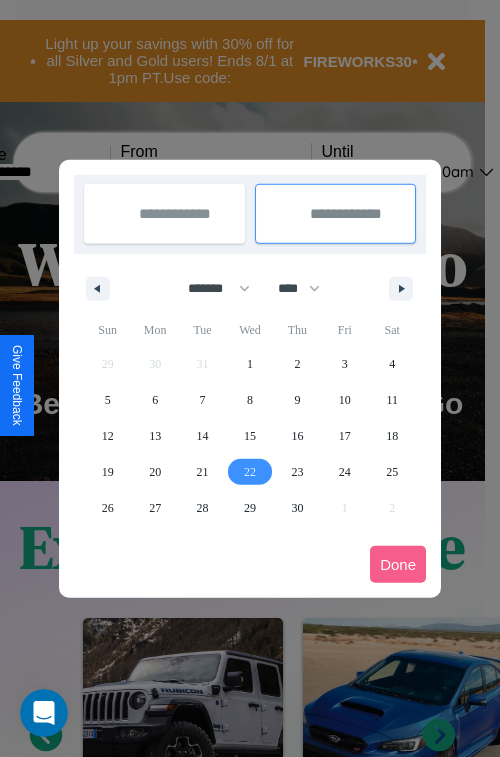 click on "22" at bounding box center [250, 472] 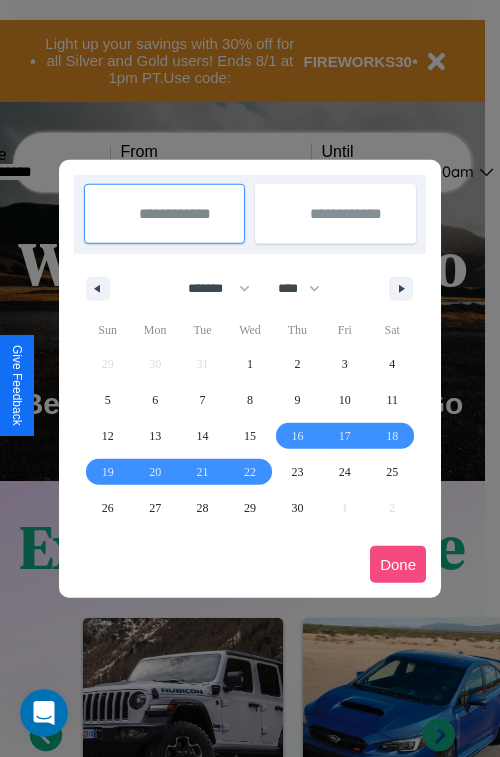 click on "Done" at bounding box center (398, 564) 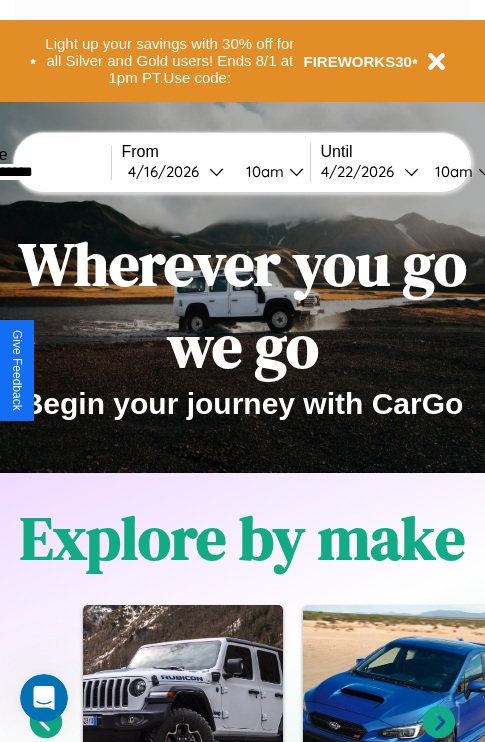 click on "10am" at bounding box center [262, 171] 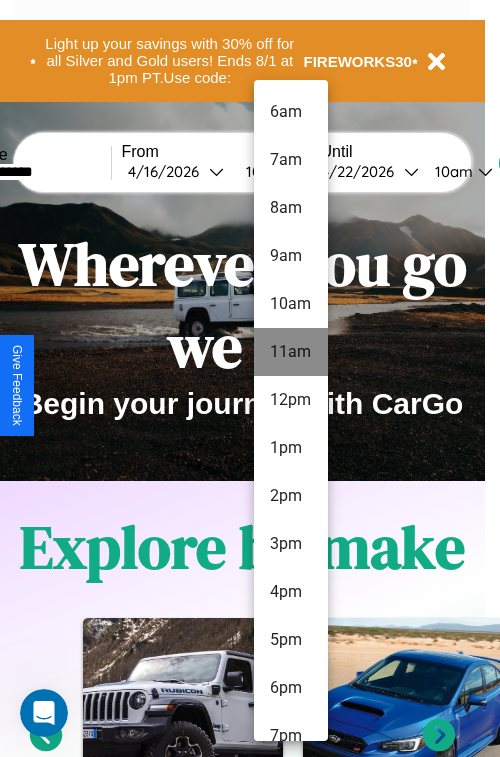 click on "11am" at bounding box center (291, 352) 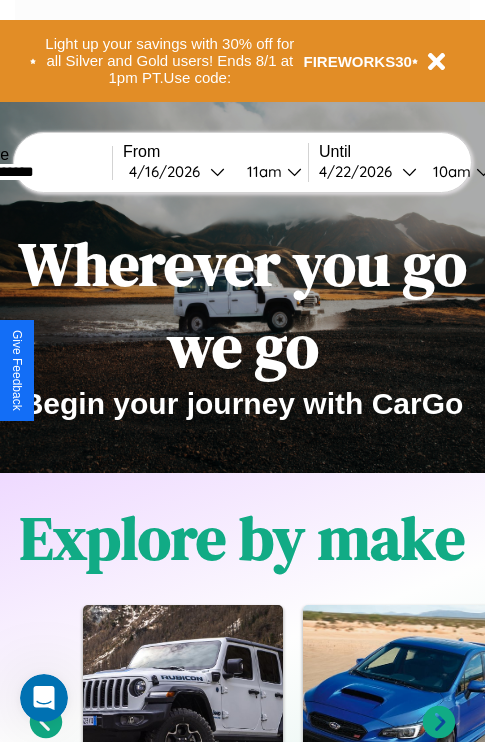 click on "10am" at bounding box center [449, 171] 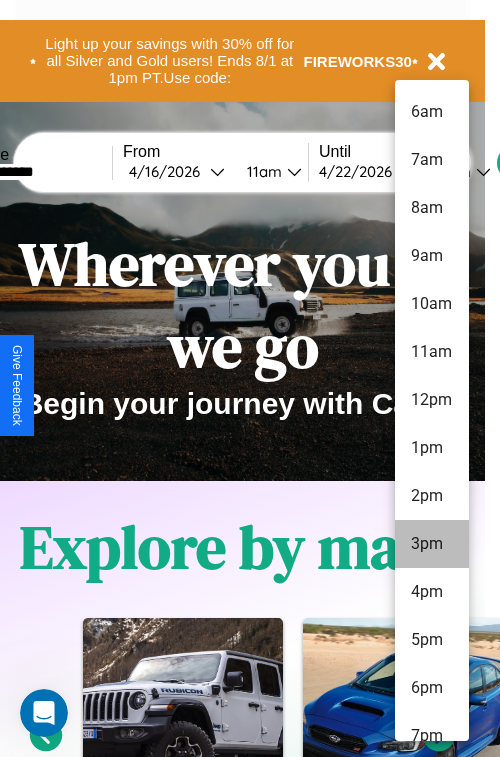 click on "3pm" at bounding box center (432, 544) 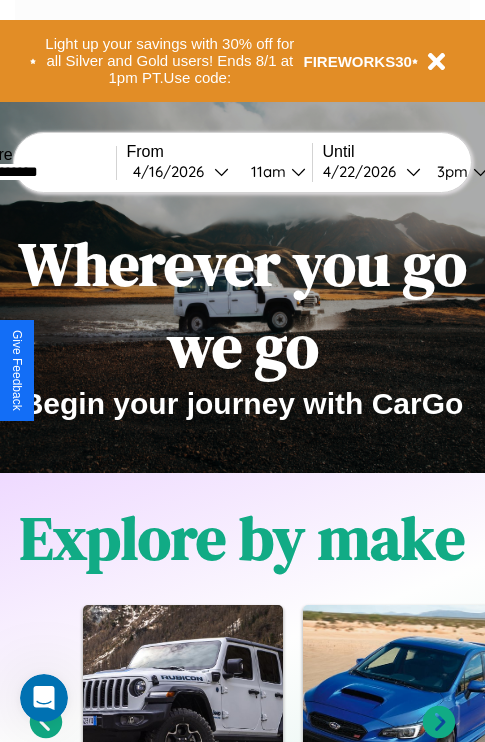 scroll, scrollTop: 0, scrollLeft: 70, axis: horizontal 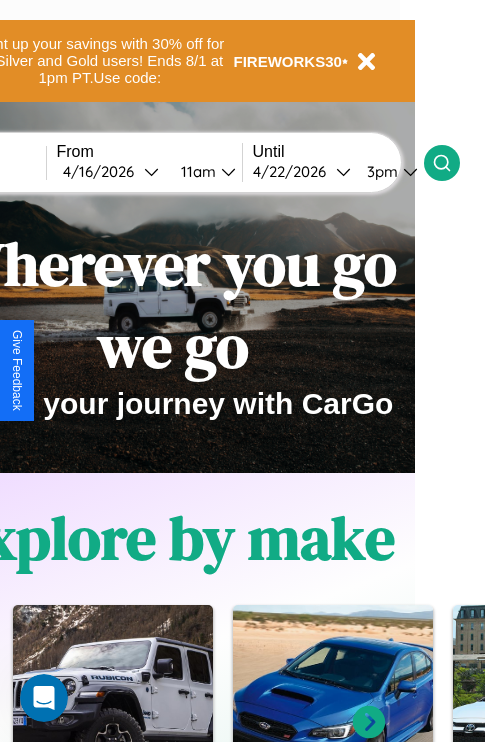 click 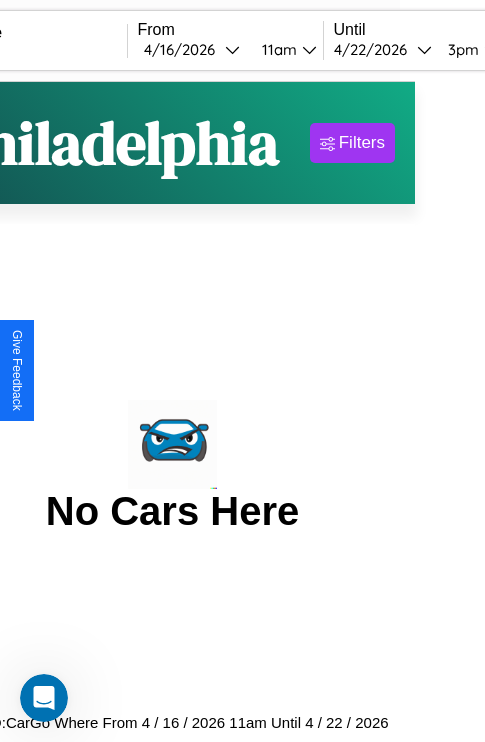 scroll, scrollTop: 0, scrollLeft: 0, axis: both 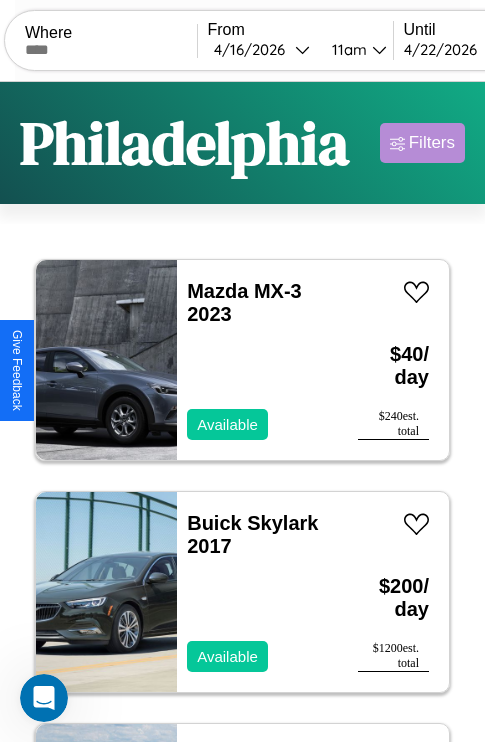 click on "Filters" at bounding box center [432, 143] 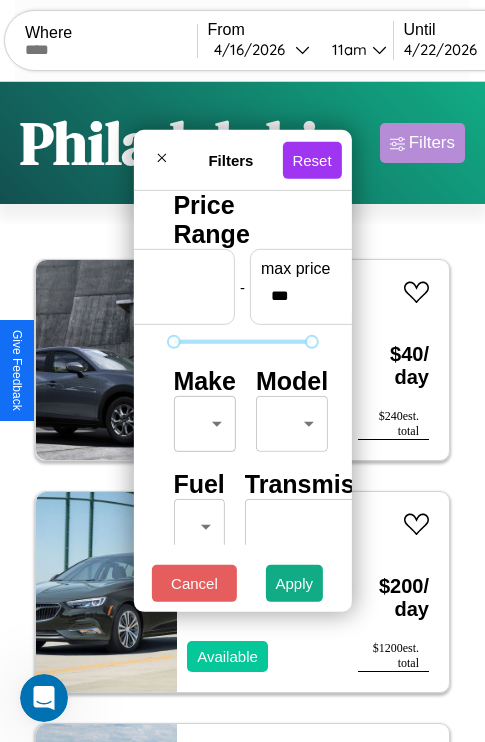 scroll, scrollTop: 59, scrollLeft: 0, axis: vertical 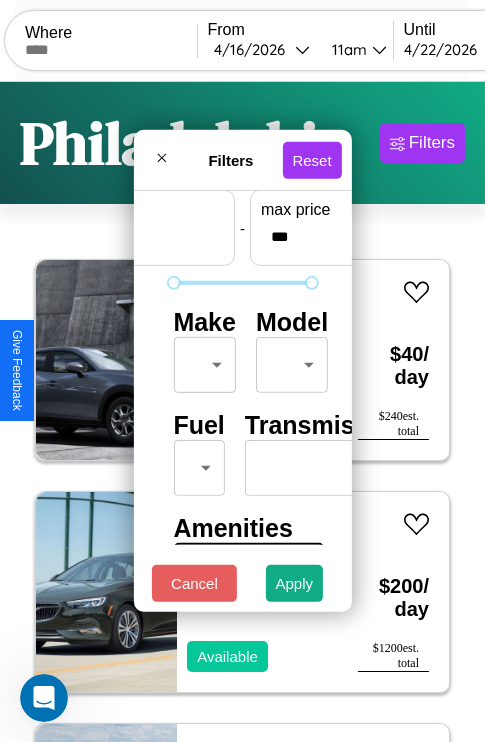 click on "CarGo Where From 4 / 16 / 2026 11am Until 4 / 22 / 2026 3pm Become a Host Login Sign Up [CITY] Filters 8  cars in this area These cars can be picked up in this city. Mazda   MX-3   2023 Available $ 40  / day $ 240  est. total Buick   Skylark   2017 Available $ 200  / day $ 1200  est. total Hyundai   Palisade   2019 Available $ 170  / day $ 1020  est. total Ford   LTL9000   2024 Available $ 120  / day $ 720  est. total Land Rover   LR4   2024 Available $ 40  / day $ 240  est. total Subaru   XT   2018 Available $ 190  / day $ 1140  est. total Lexus   IS   2021 Available $ 80  / day $ 480  est. total Acura   RSX   2023 Unavailable $ 70  / day $ 420  est. total Filters Reset Price Range min price *  -  max price *** Make ​ ​ Model ​ ​ Fuel ​ ​ Transmission ​ ​ Amenities Sunroof Moonroof Touch Display Winter Package Sport Turbo Heated Seats Carplay Bluetooth All Wheel Drive Push To Start Cancel Apply Support ID:  mdhj48el53hnxaad0ux Give Feedback" at bounding box center [242, 588] 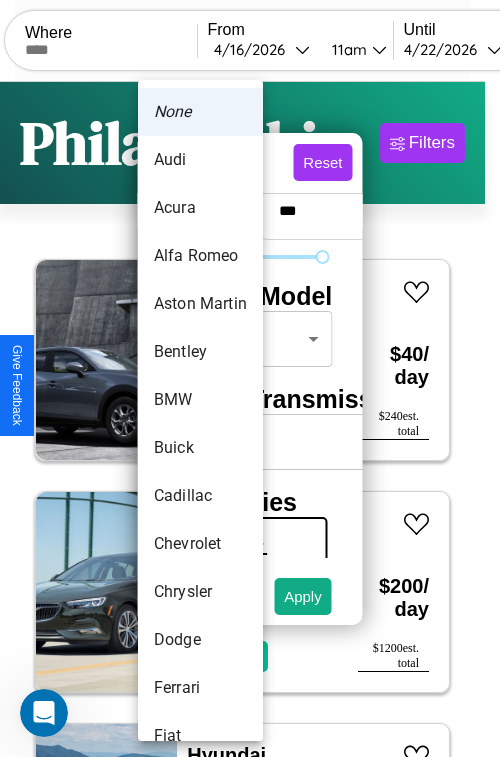 click on "Alfa Romeo" at bounding box center [200, 256] 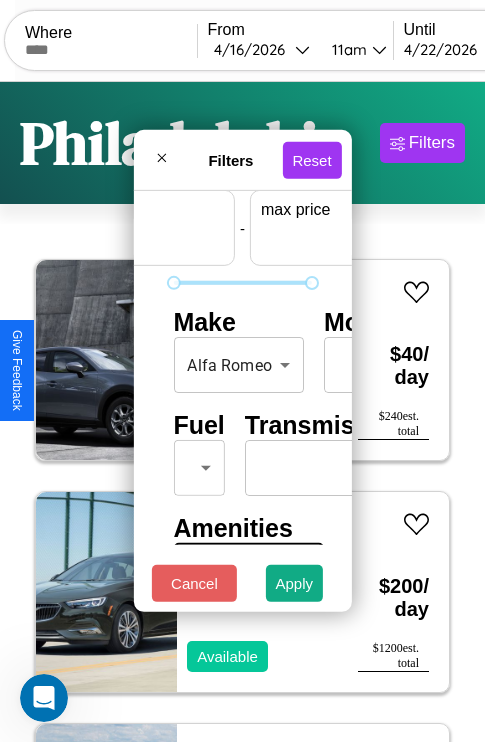 scroll, scrollTop: 59, scrollLeft: 124, axis: both 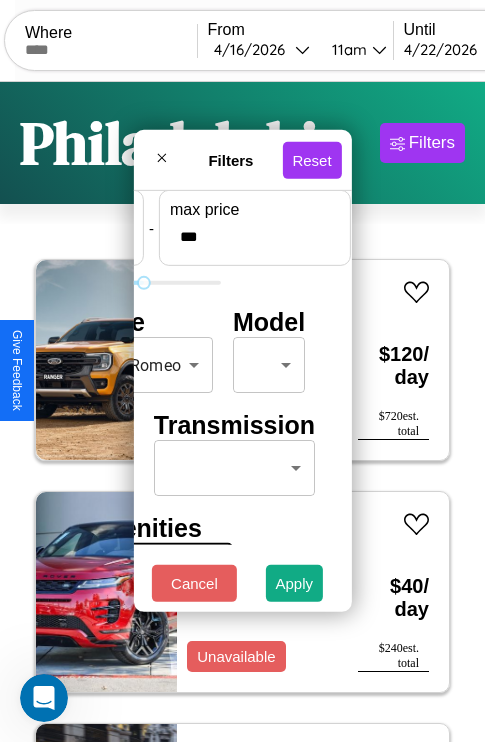 type on "***" 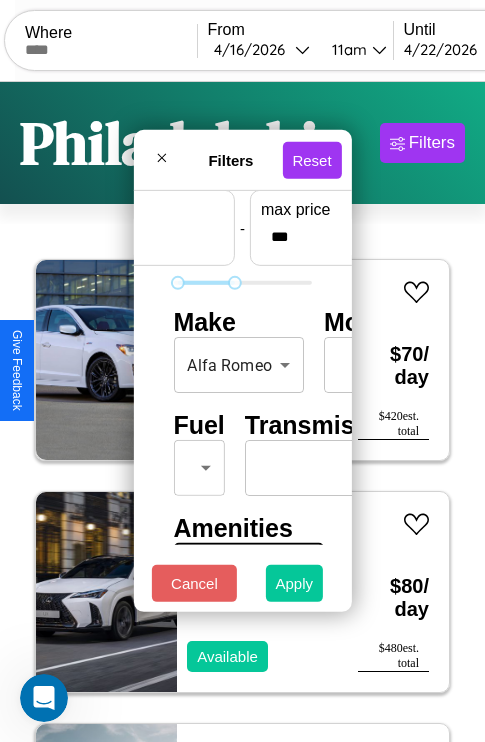 type on "**" 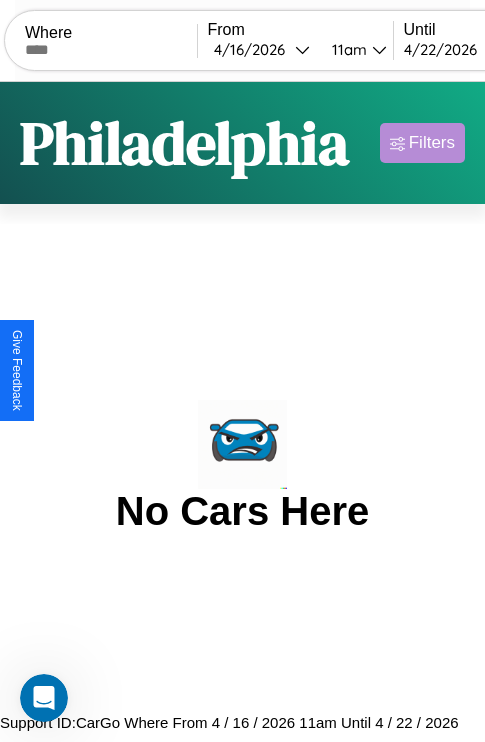 click on "Filters" at bounding box center (432, 143) 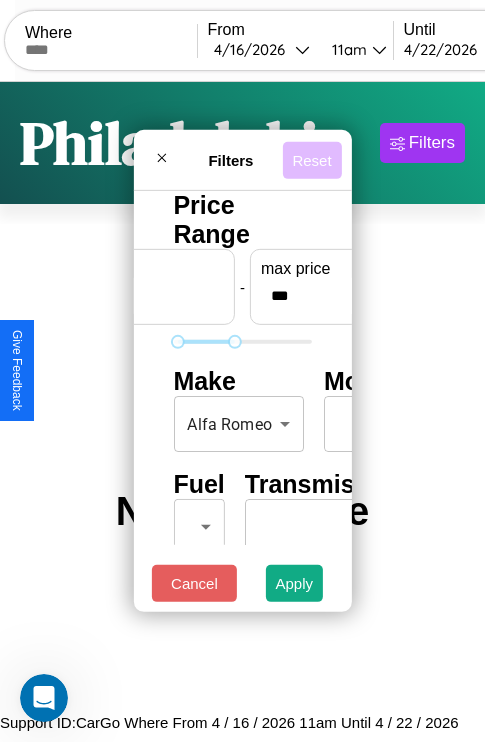 click on "Reset" at bounding box center [311, 159] 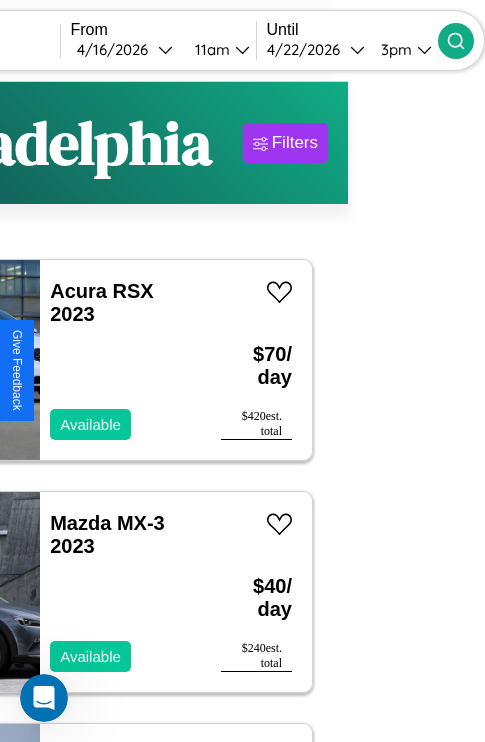 type on "**********" 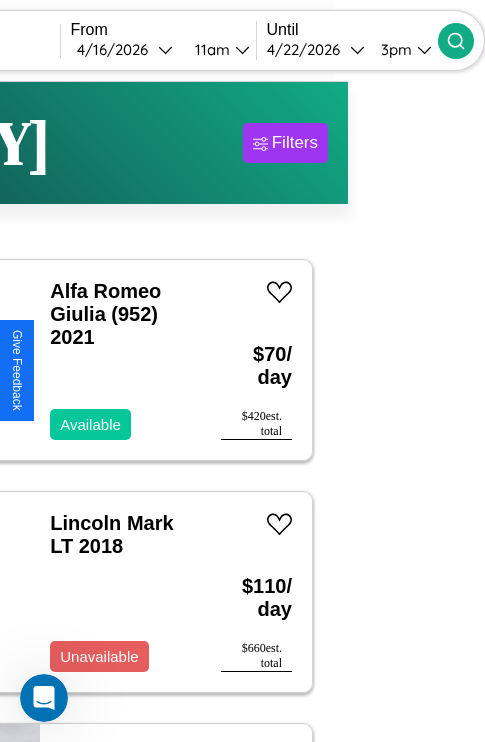 scroll, scrollTop: 94, scrollLeft: 36, axis: both 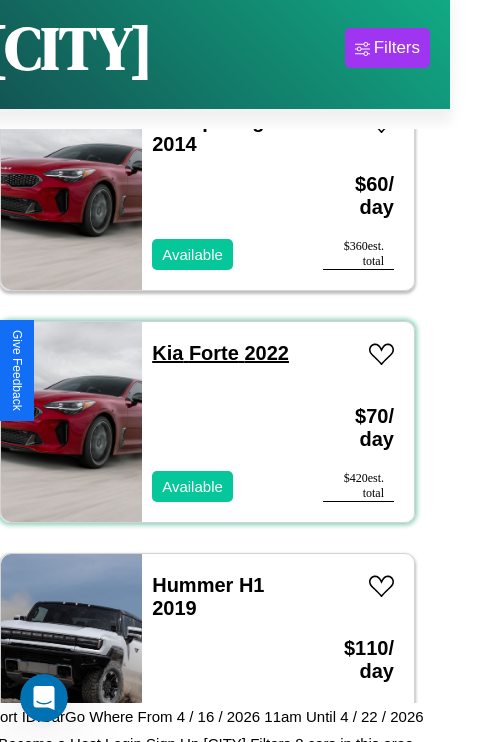 click on "Kia   Forte   2022" at bounding box center (220, 353) 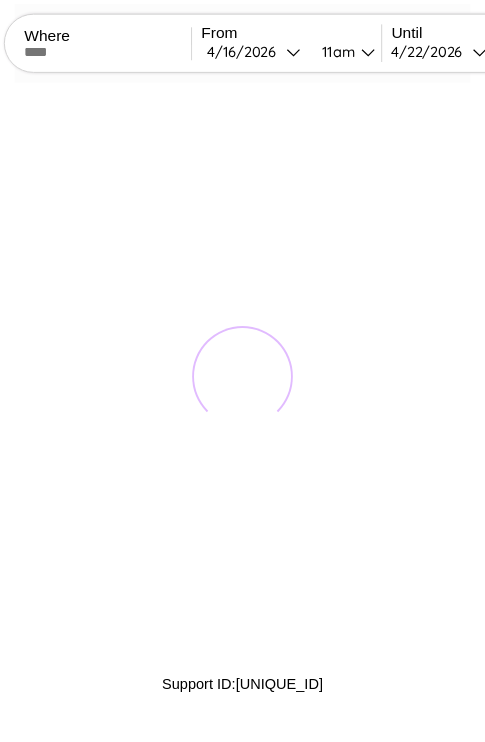 scroll, scrollTop: 0, scrollLeft: 0, axis: both 